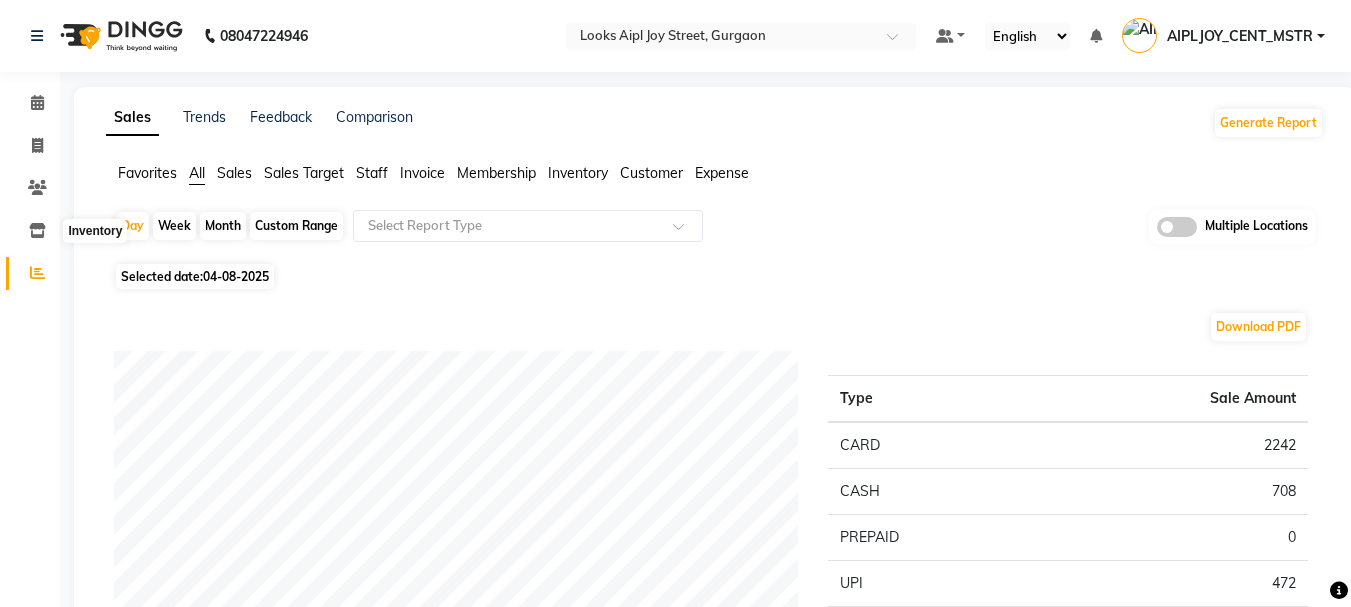 scroll, scrollTop: 0, scrollLeft: 0, axis: both 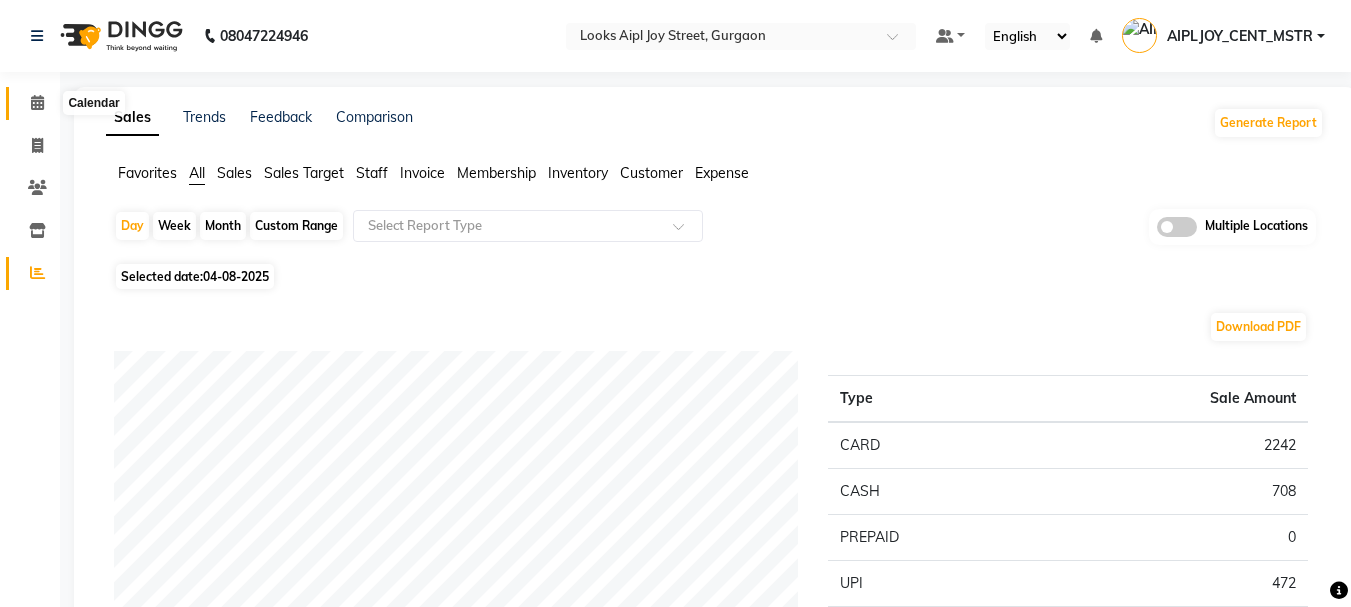 click 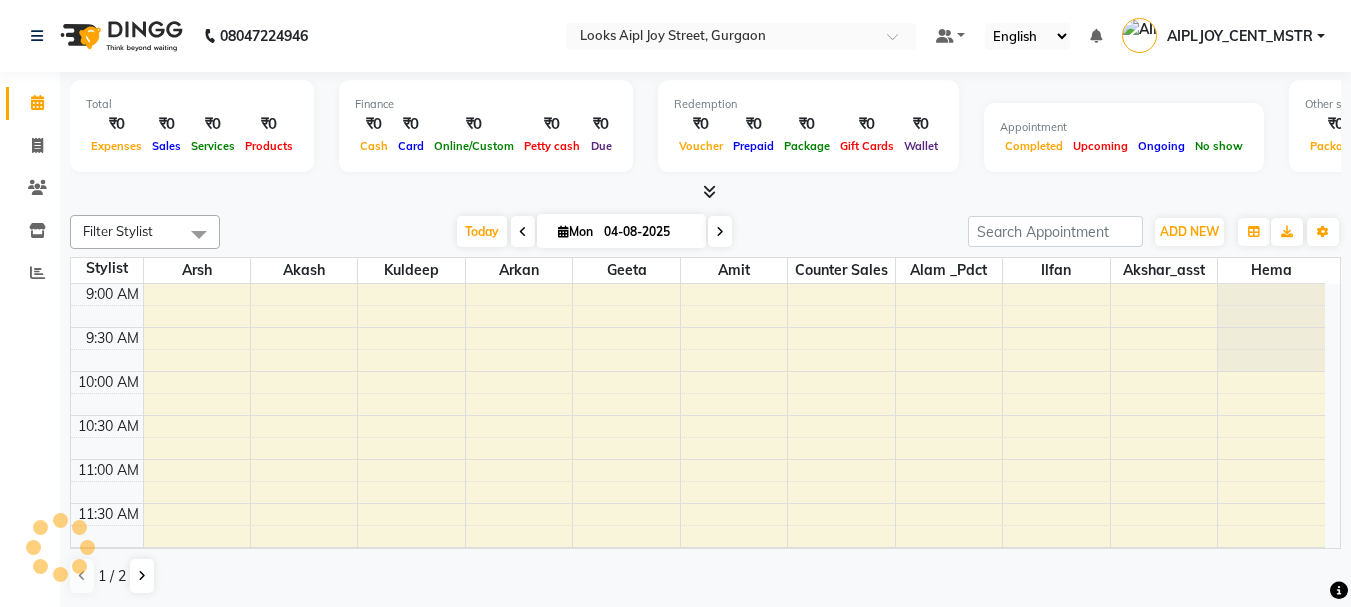 scroll, scrollTop: 0, scrollLeft: 0, axis: both 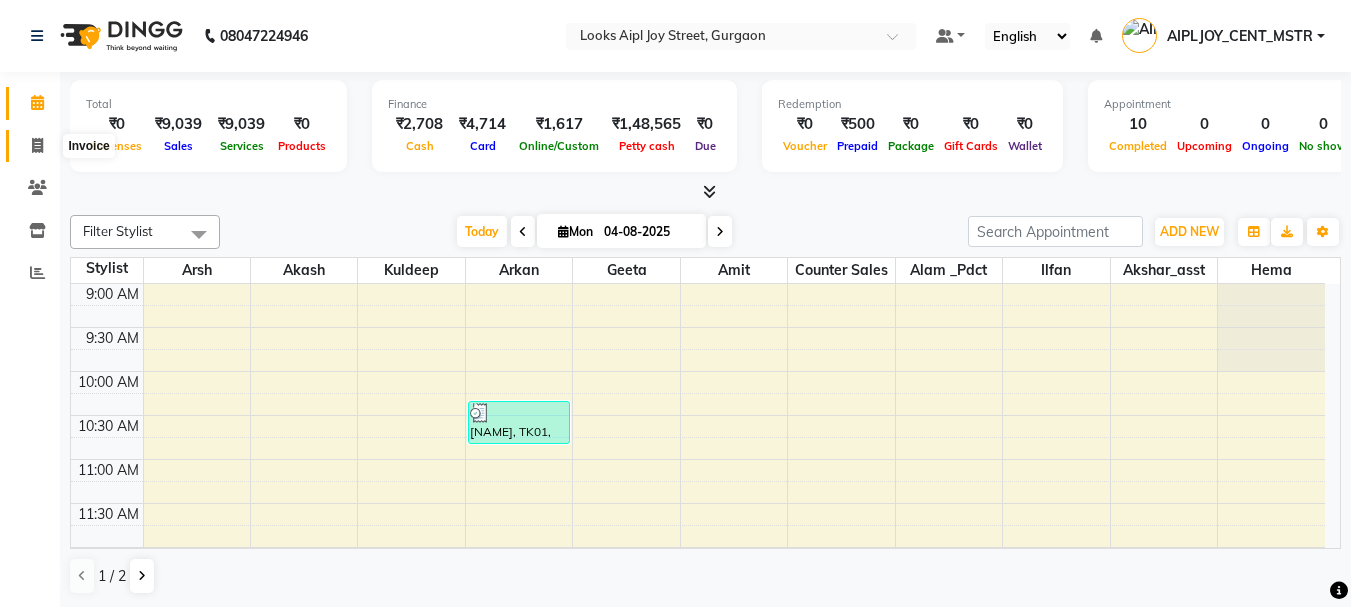 click 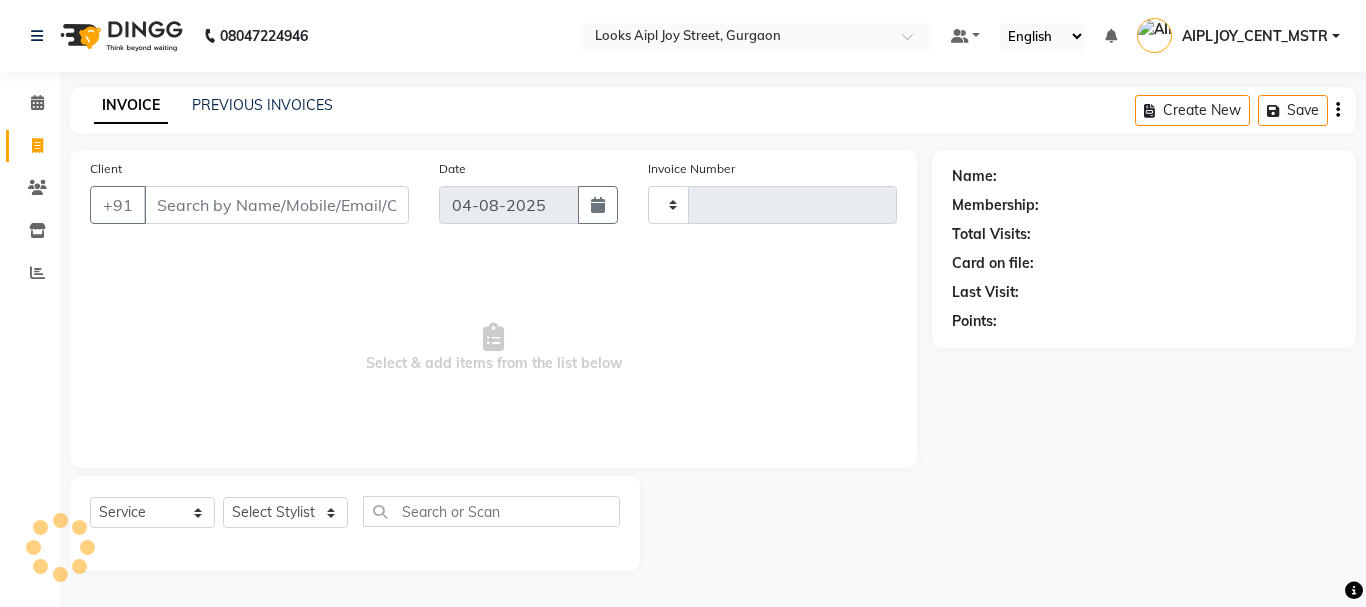 type on "5907" 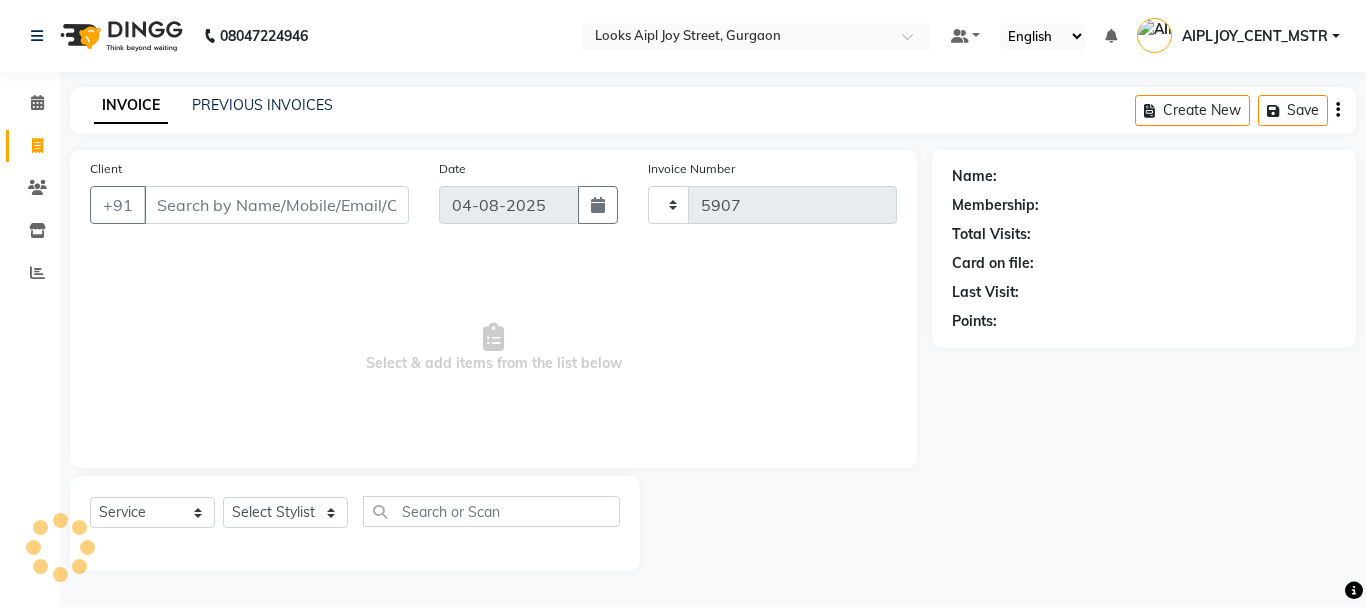 select on "6047" 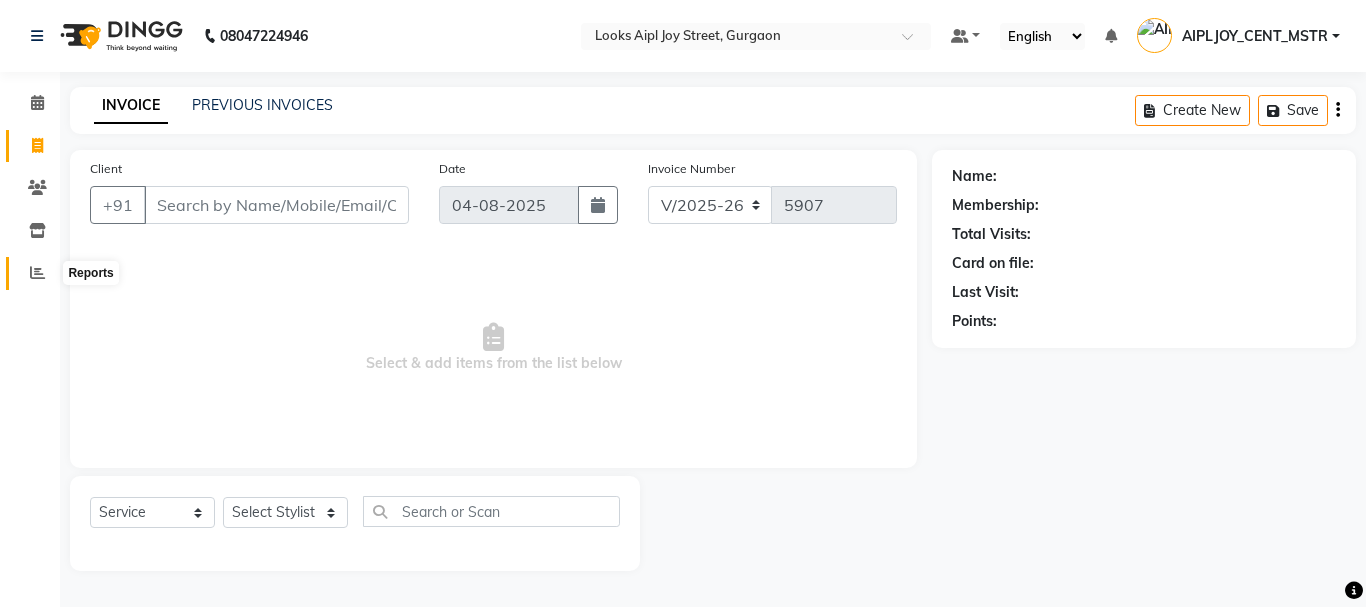 click 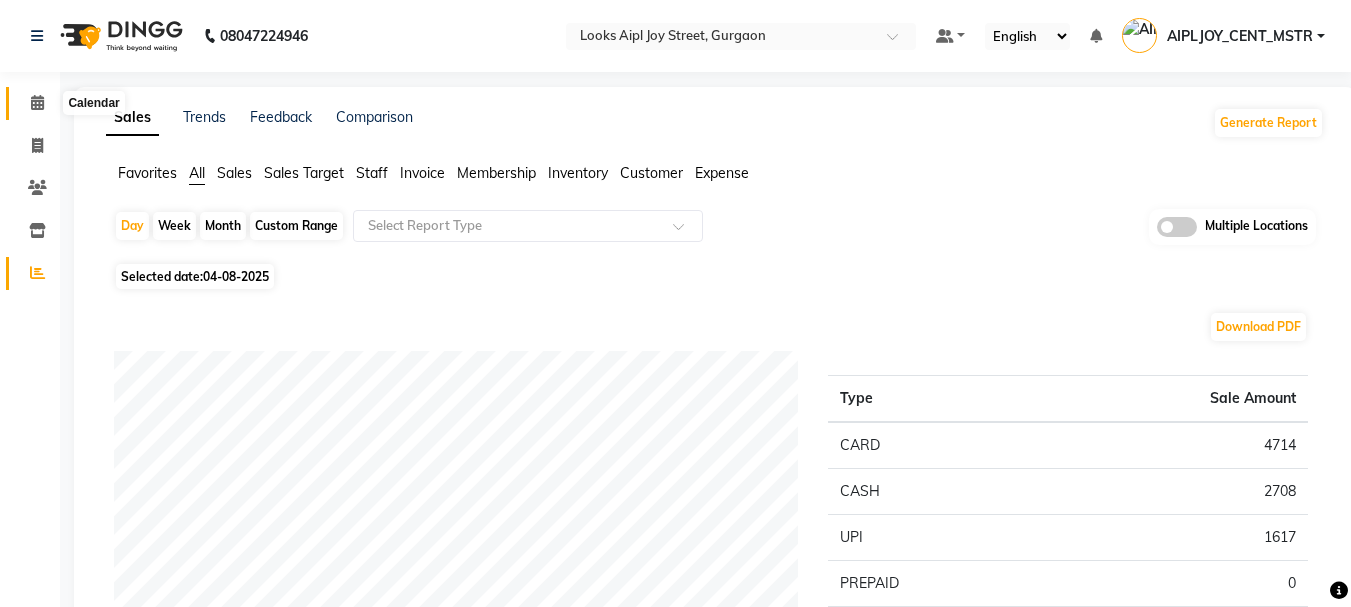 click 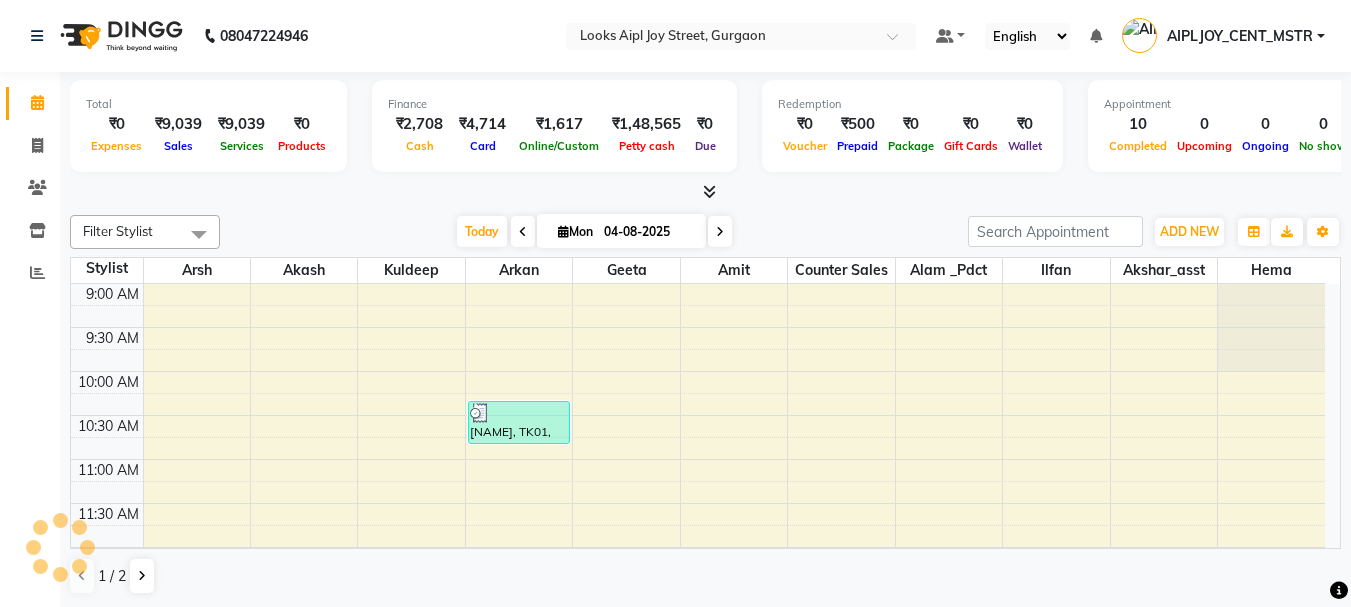 scroll, scrollTop: 0, scrollLeft: 0, axis: both 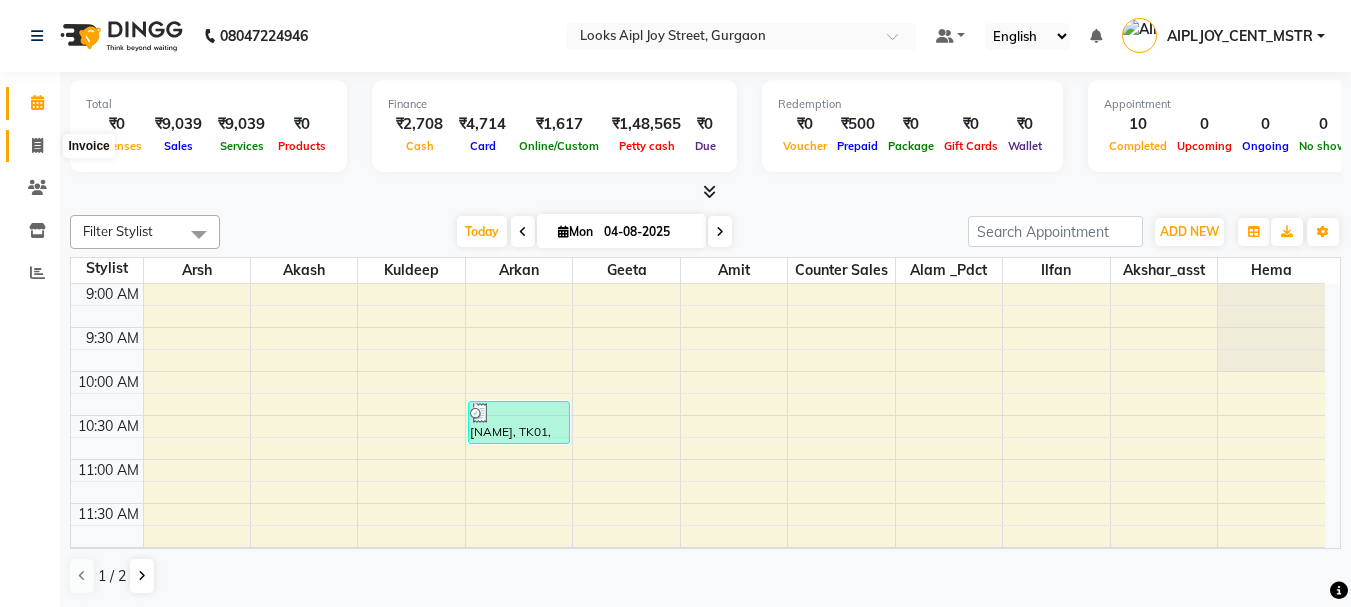 click 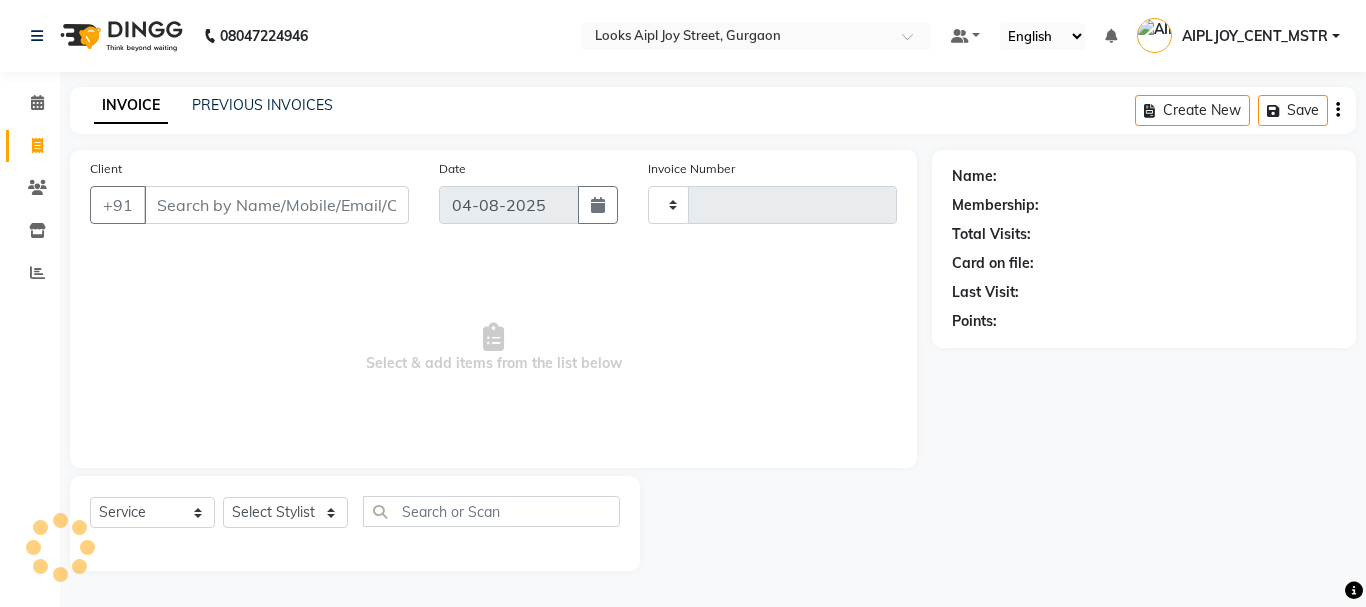 type on "5907" 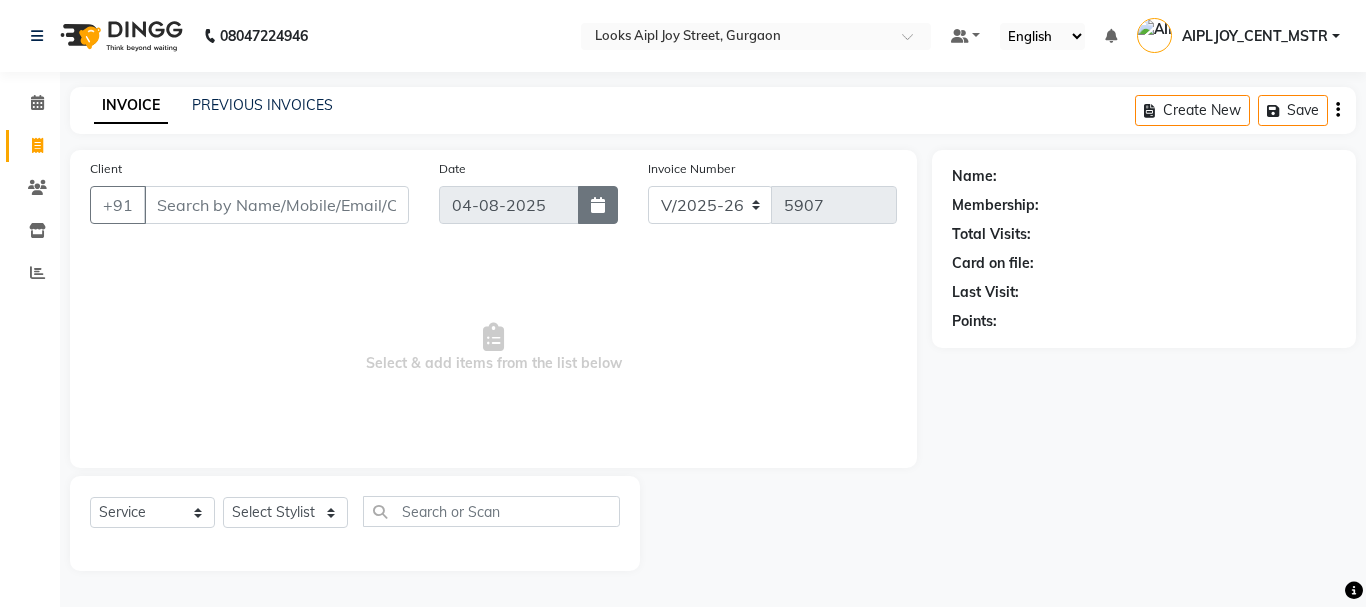 click 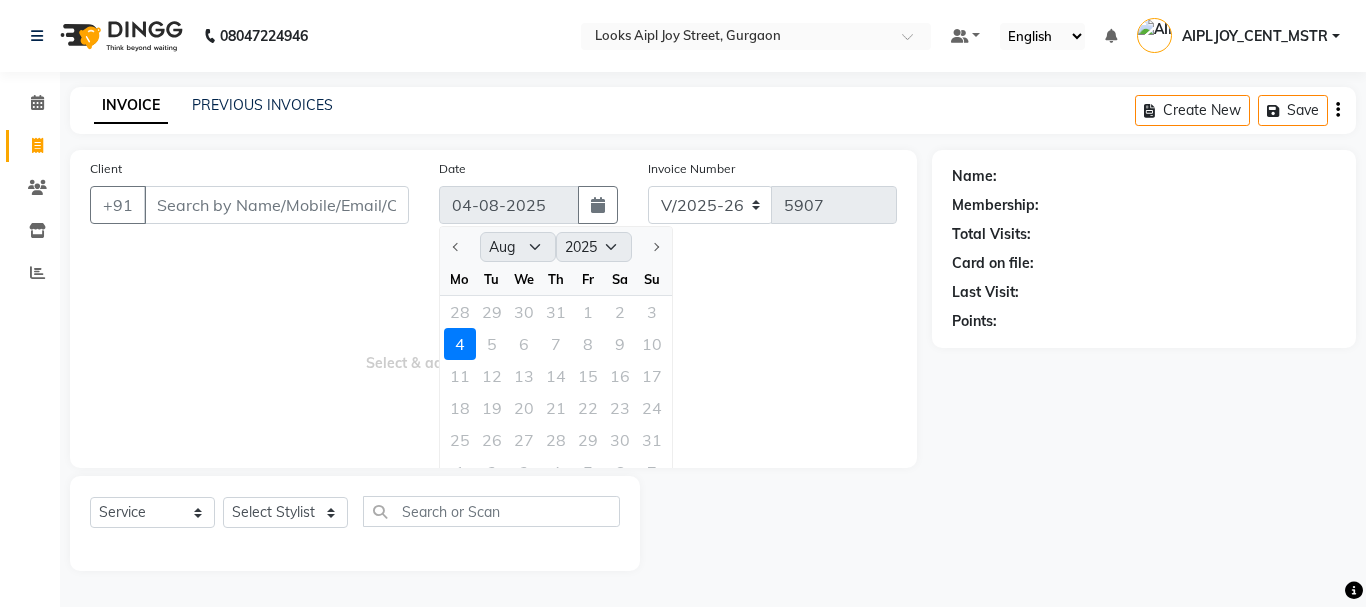 click on "Select & add items from the list below" at bounding box center [493, 348] 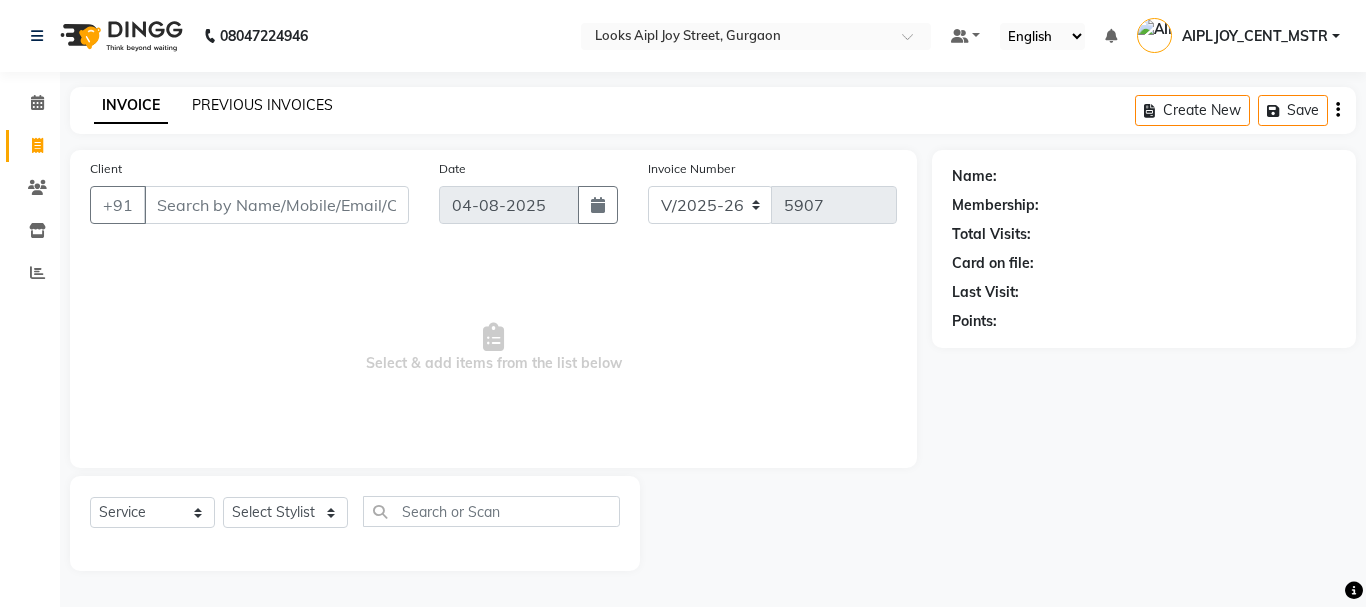 click on "PREVIOUS INVOICES" 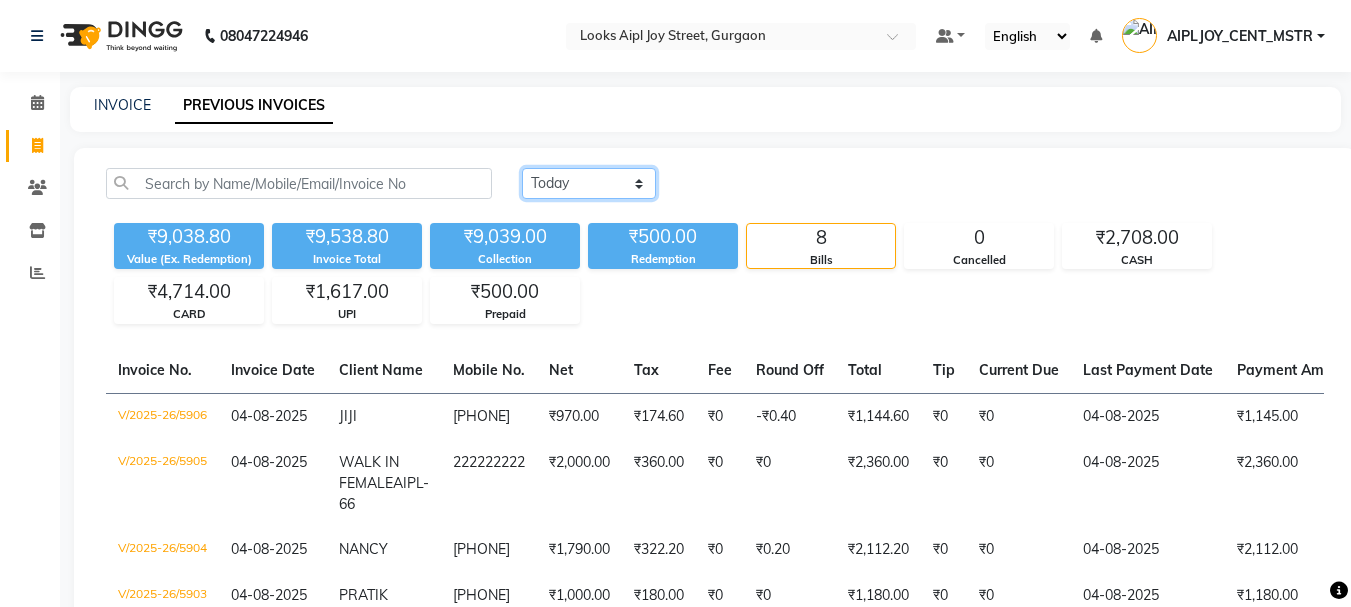 click on "Today Yesterday Custom Range" 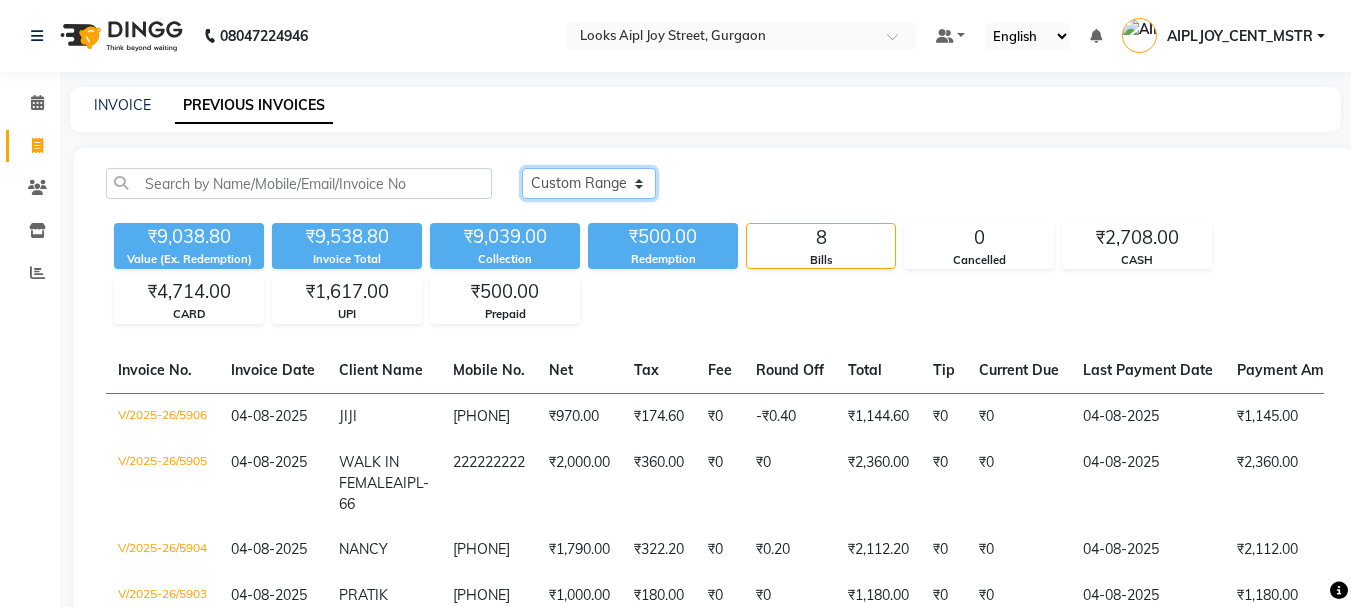 click on "Today Yesterday Custom Range" 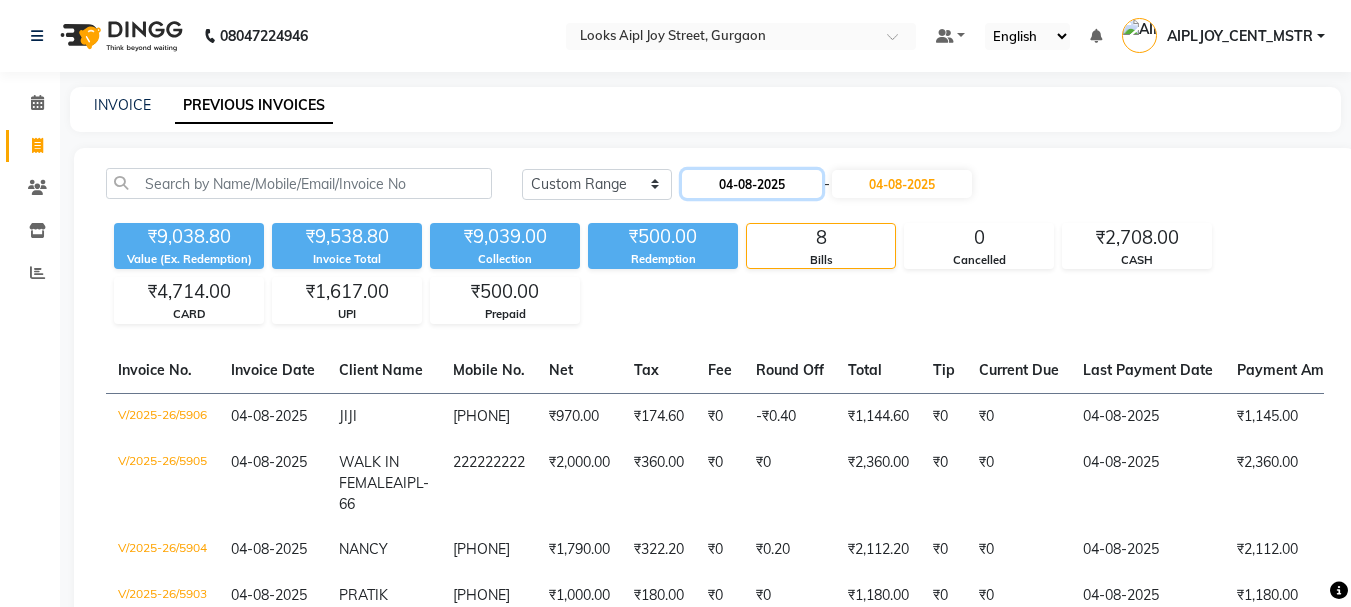click on "04-08-2025" 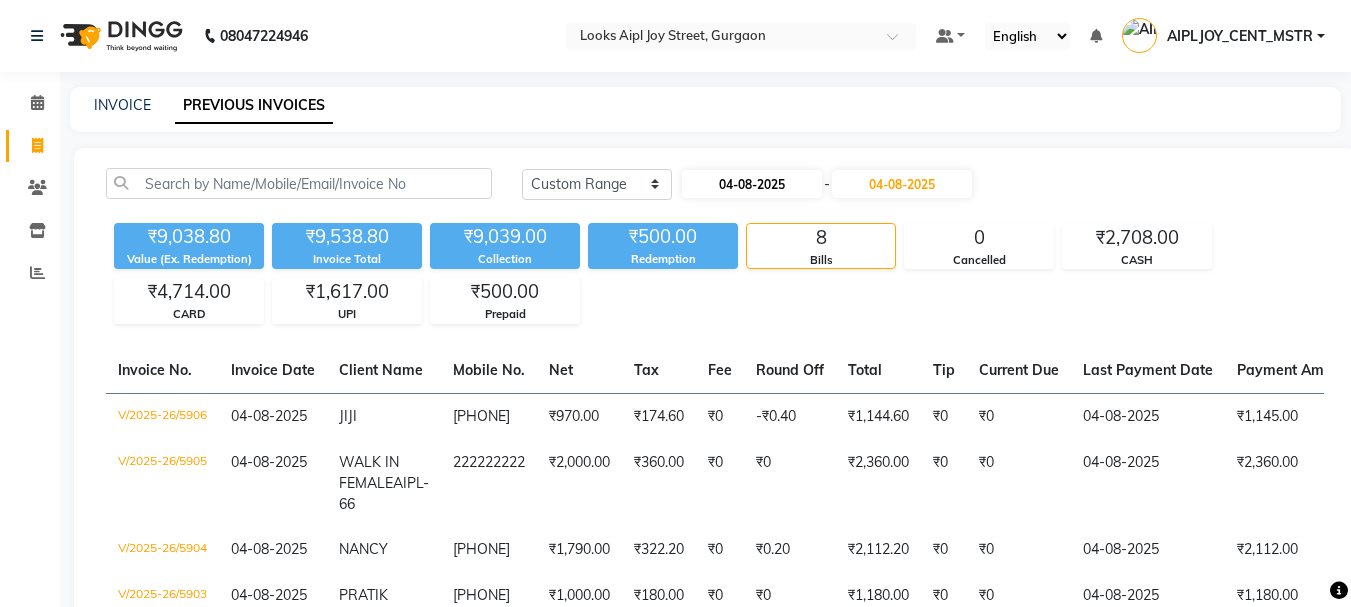 select on "8" 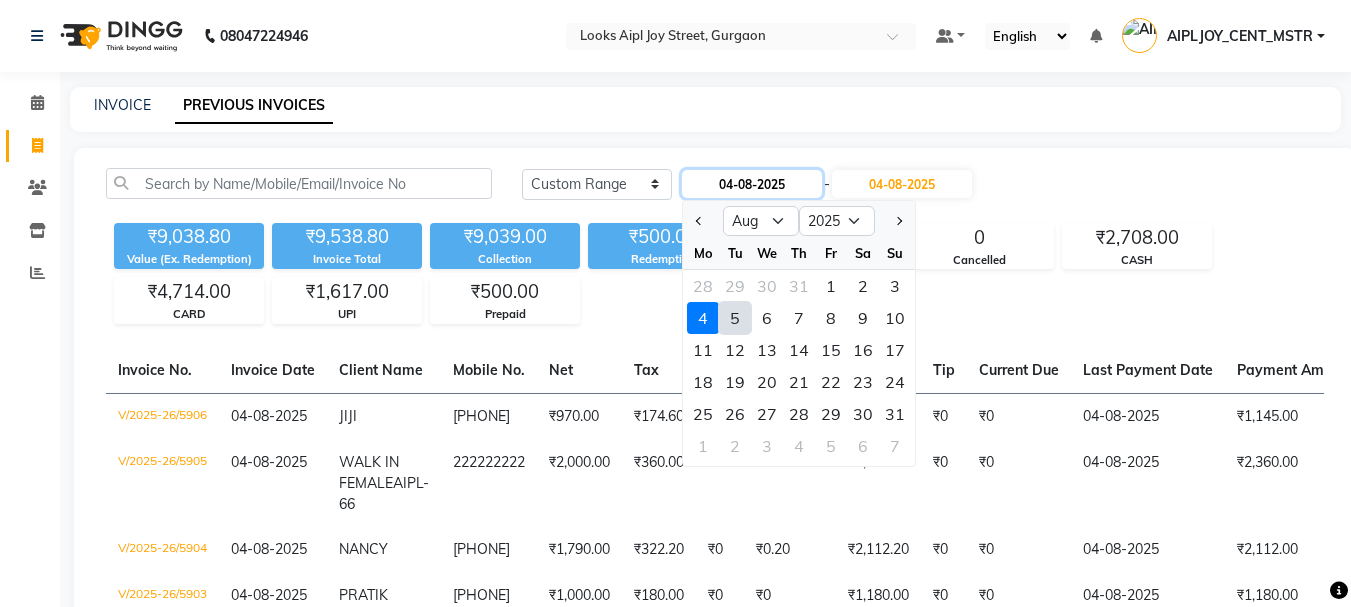 click on "04-08-2025" 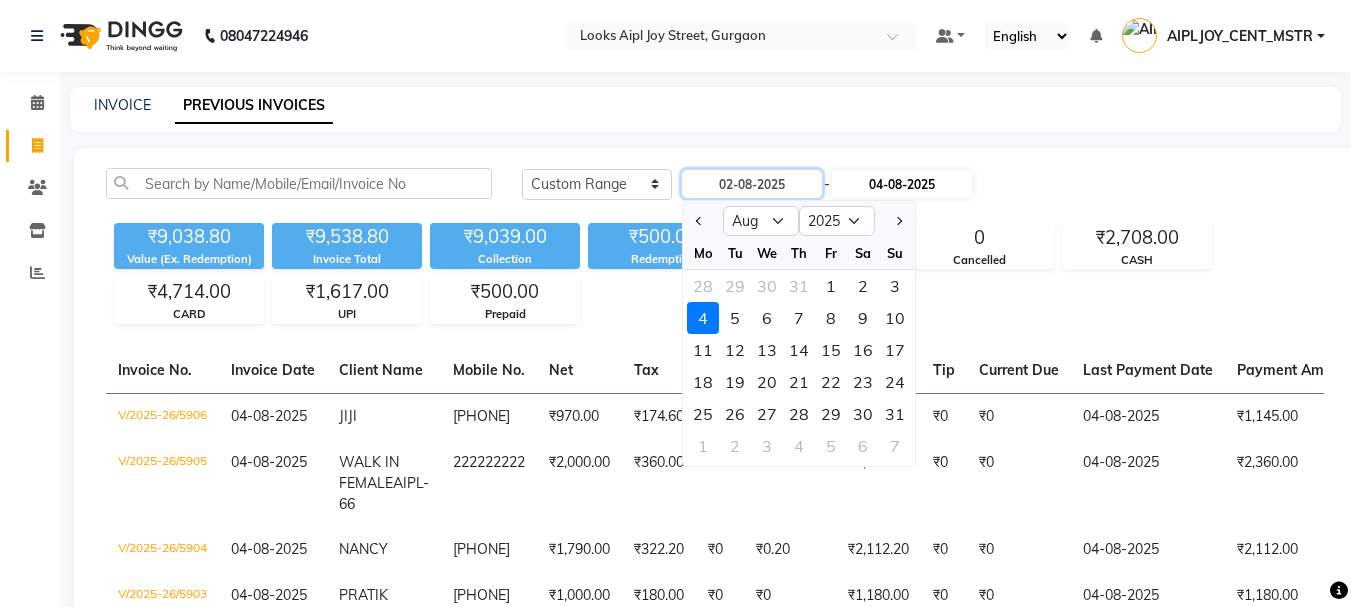 type on "02-08-2025" 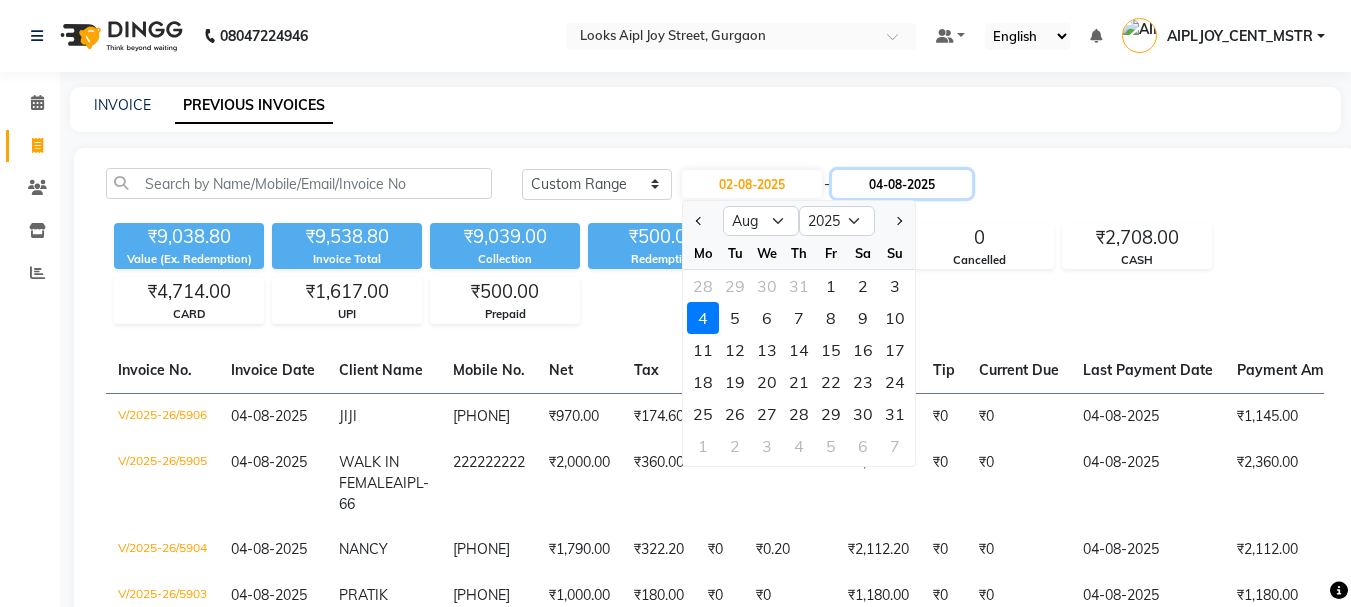 click on "04-08-2025" 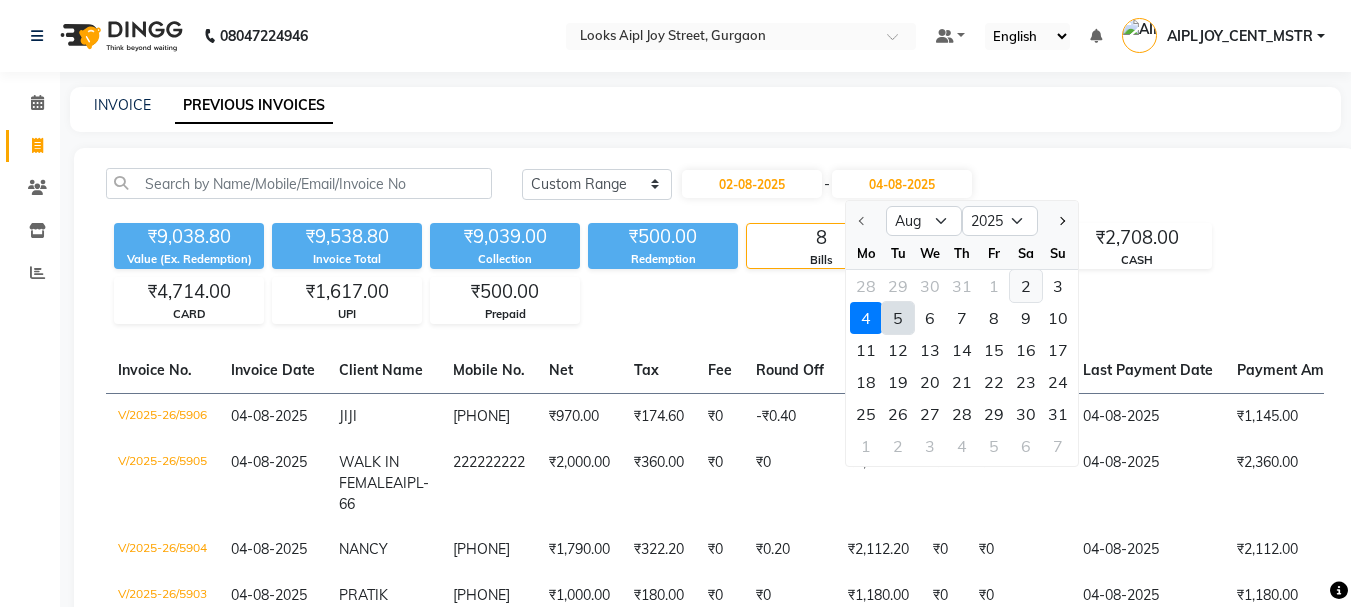 click on "2" 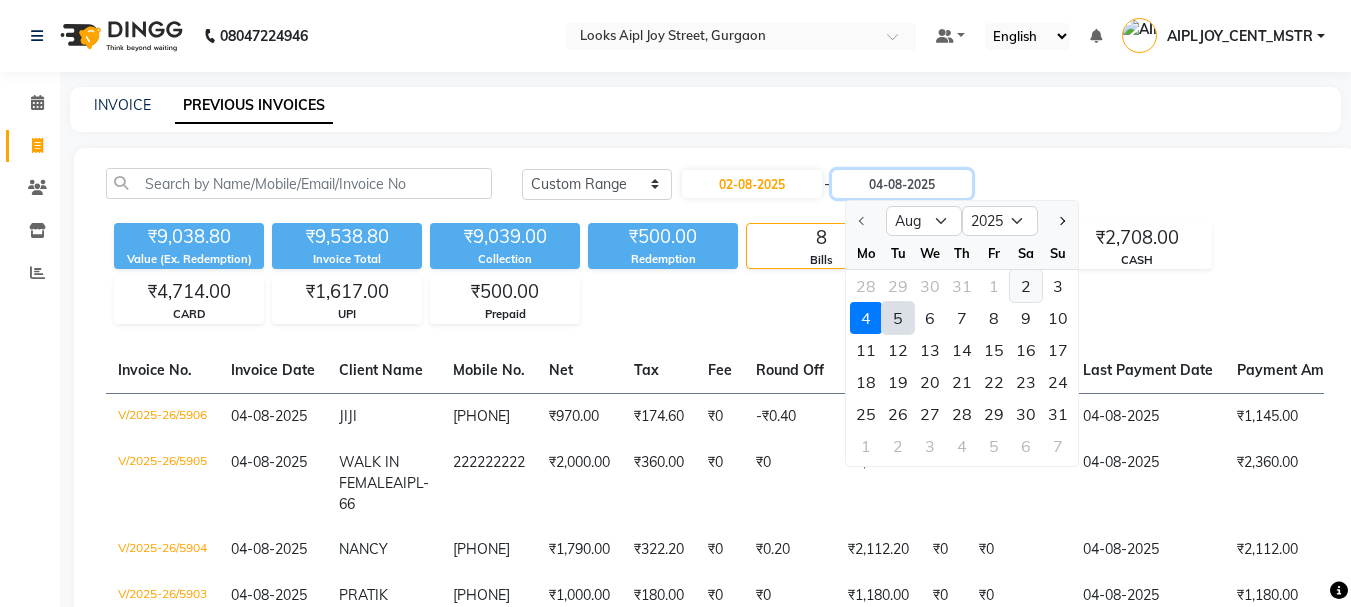 type on "02-08-2025" 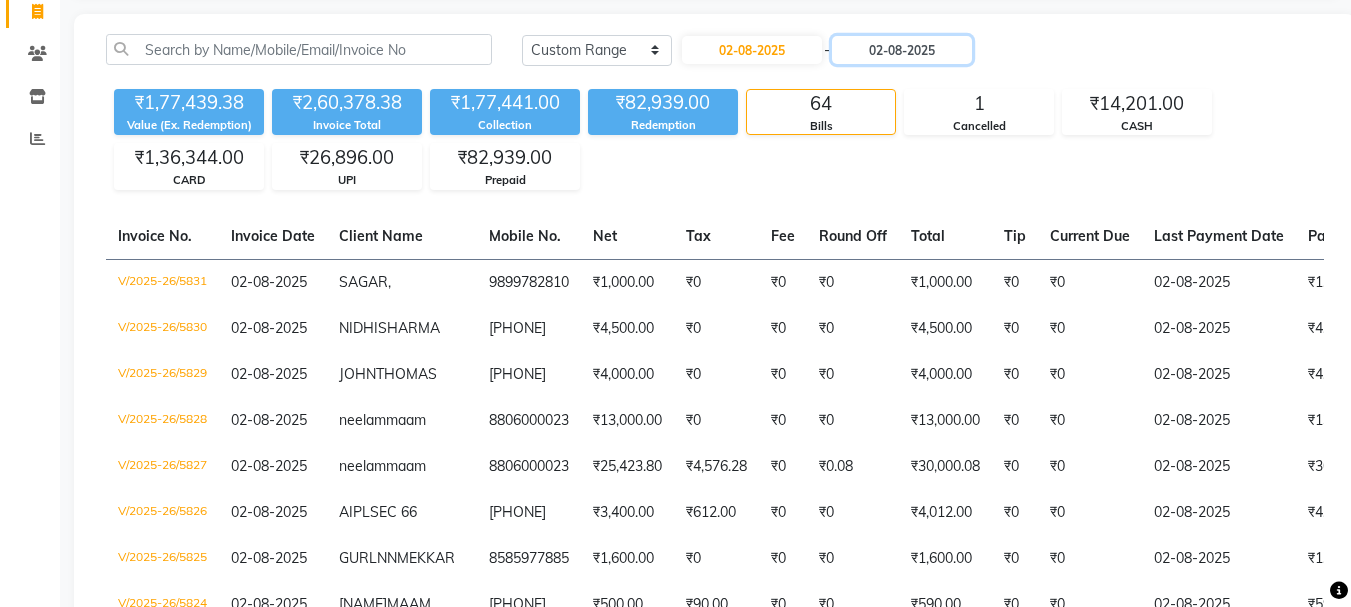scroll, scrollTop: 100, scrollLeft: 0, axis: vertical 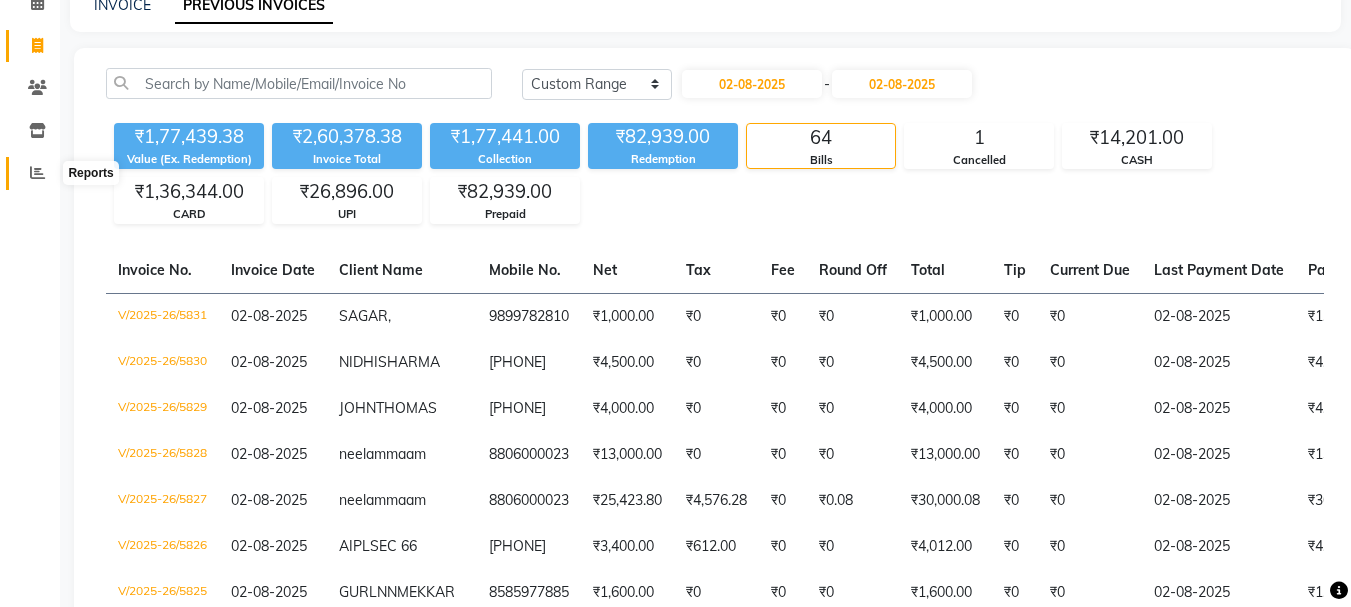 click 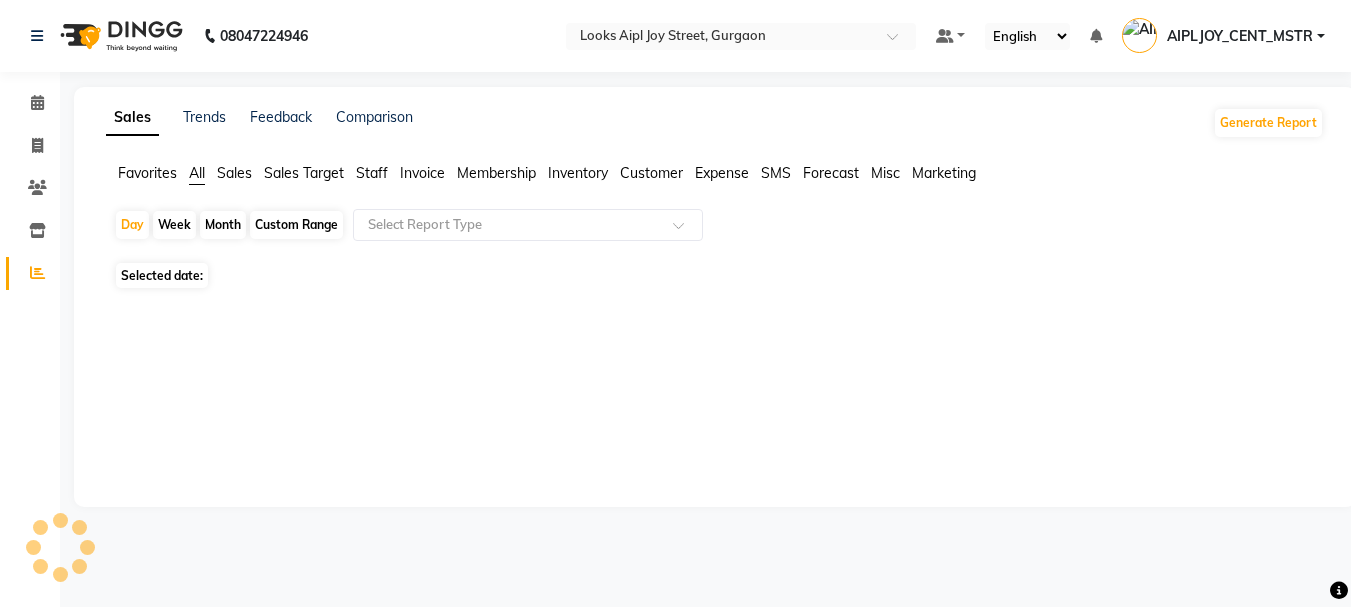scroll, scrollTop: 0, scrollLeft: 0, axis: both 